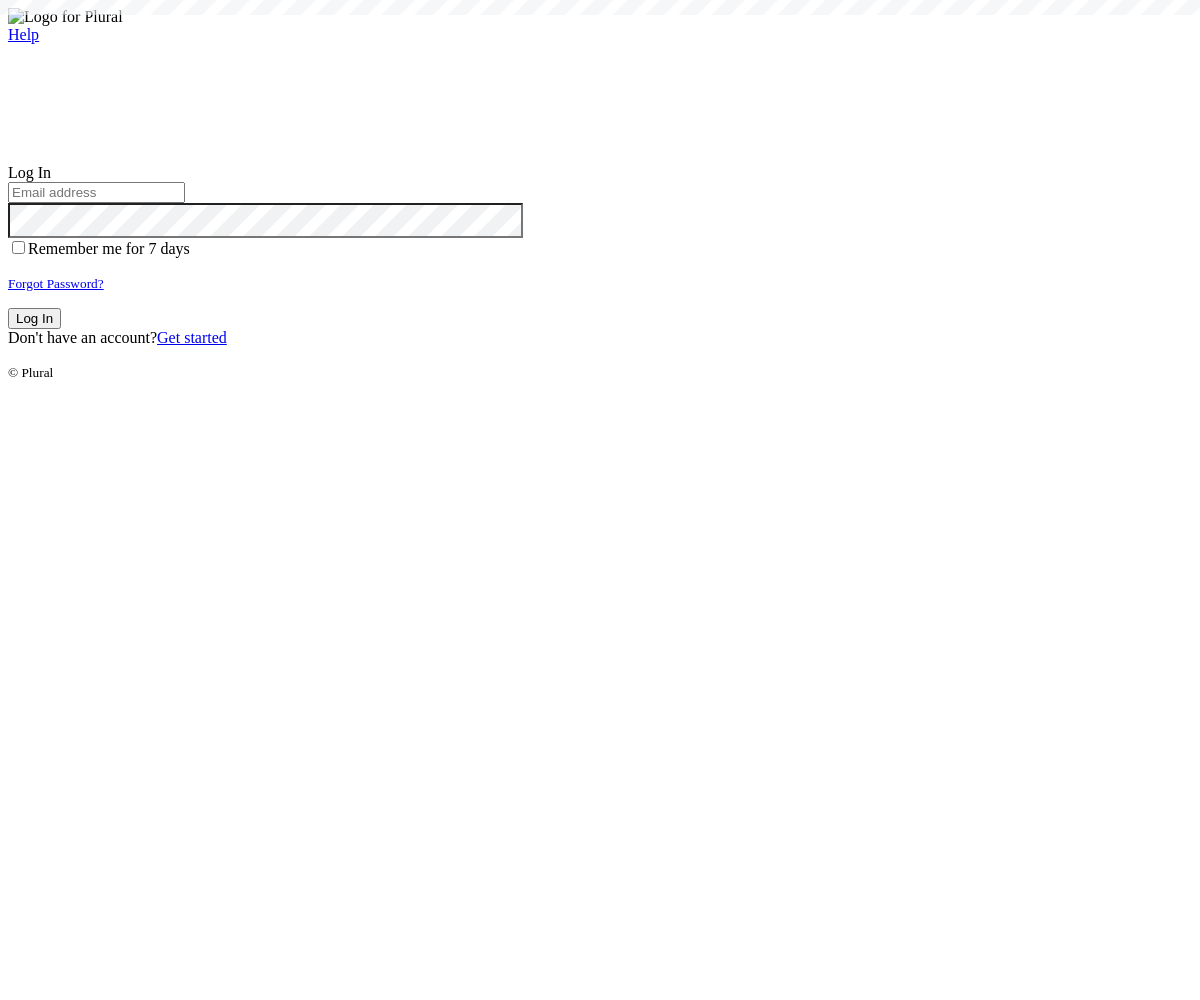 scroll, scrollTop: 0, scrollLeft: 0, axis: both 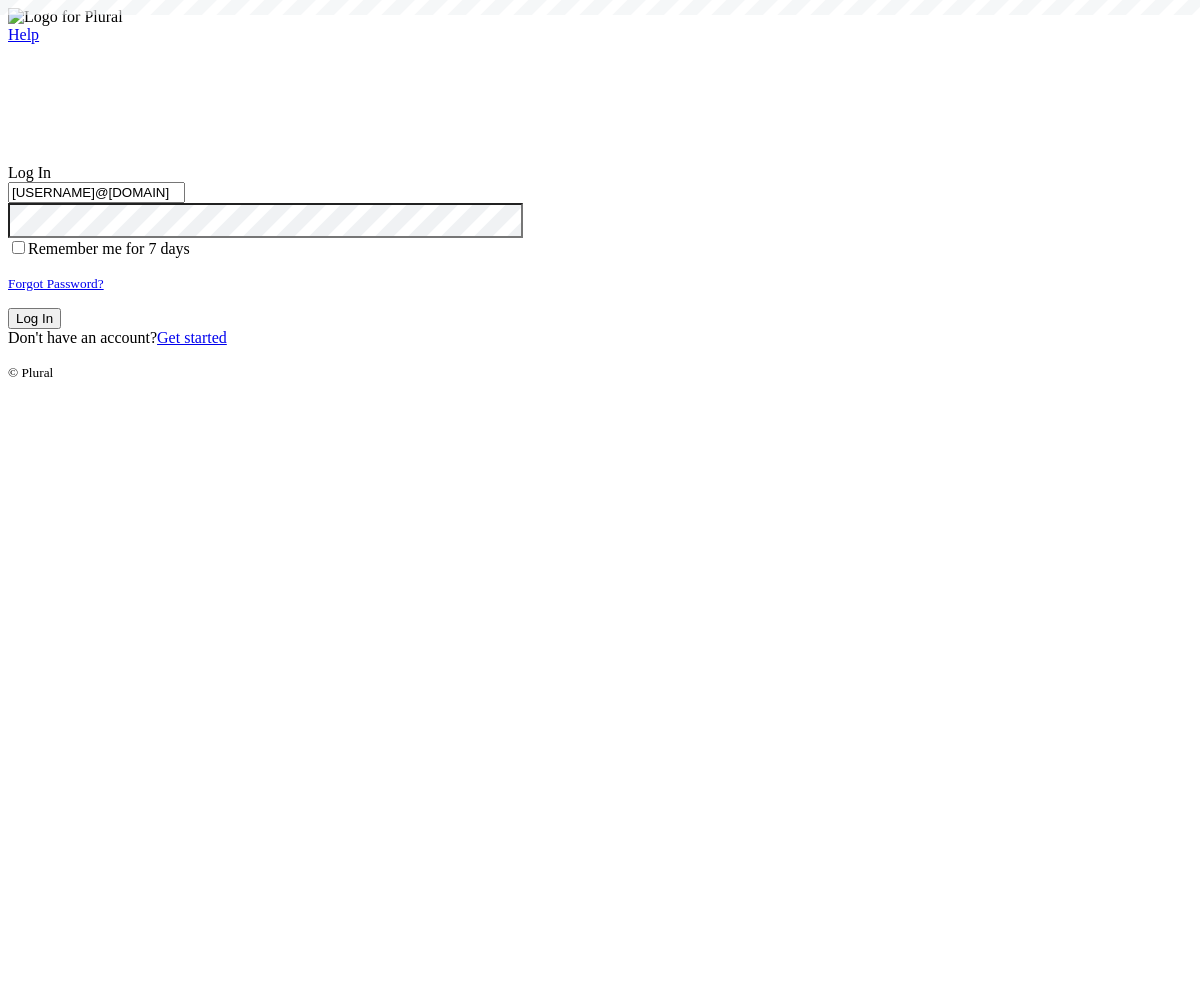type on "test-1754414392-3@civiceagle.com" 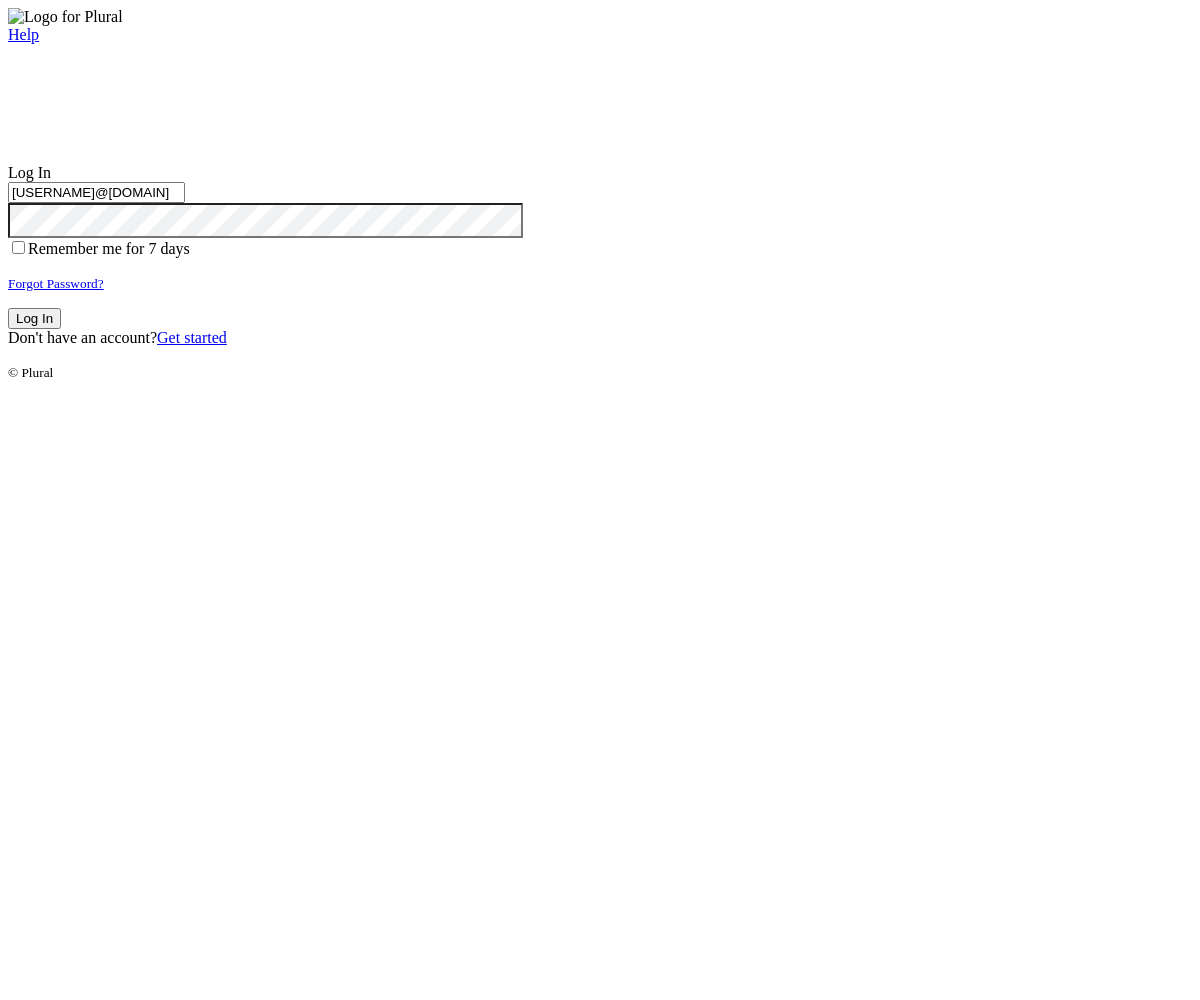click on "Log In" at bounding box center [34, 318] 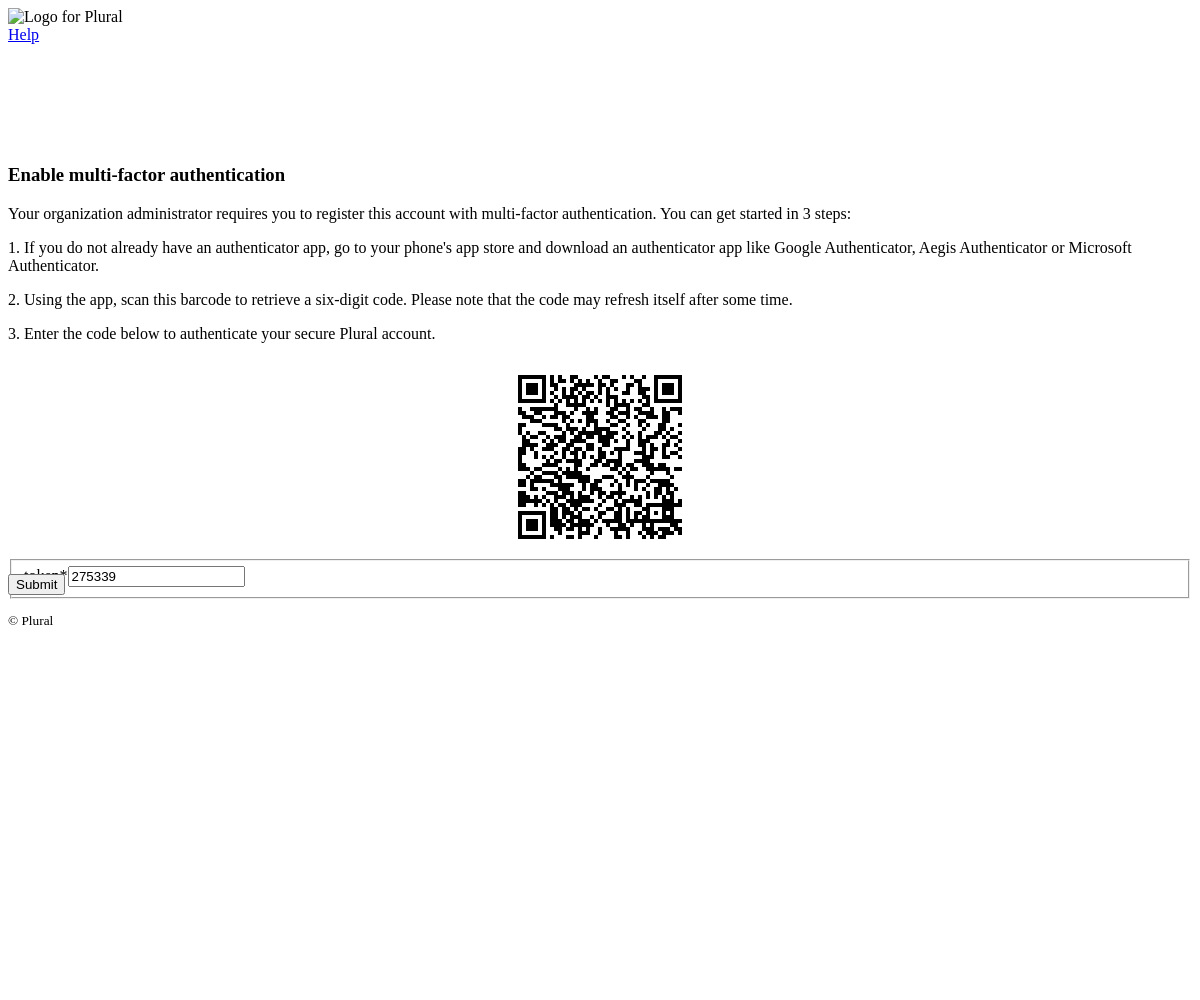 type on "275339" 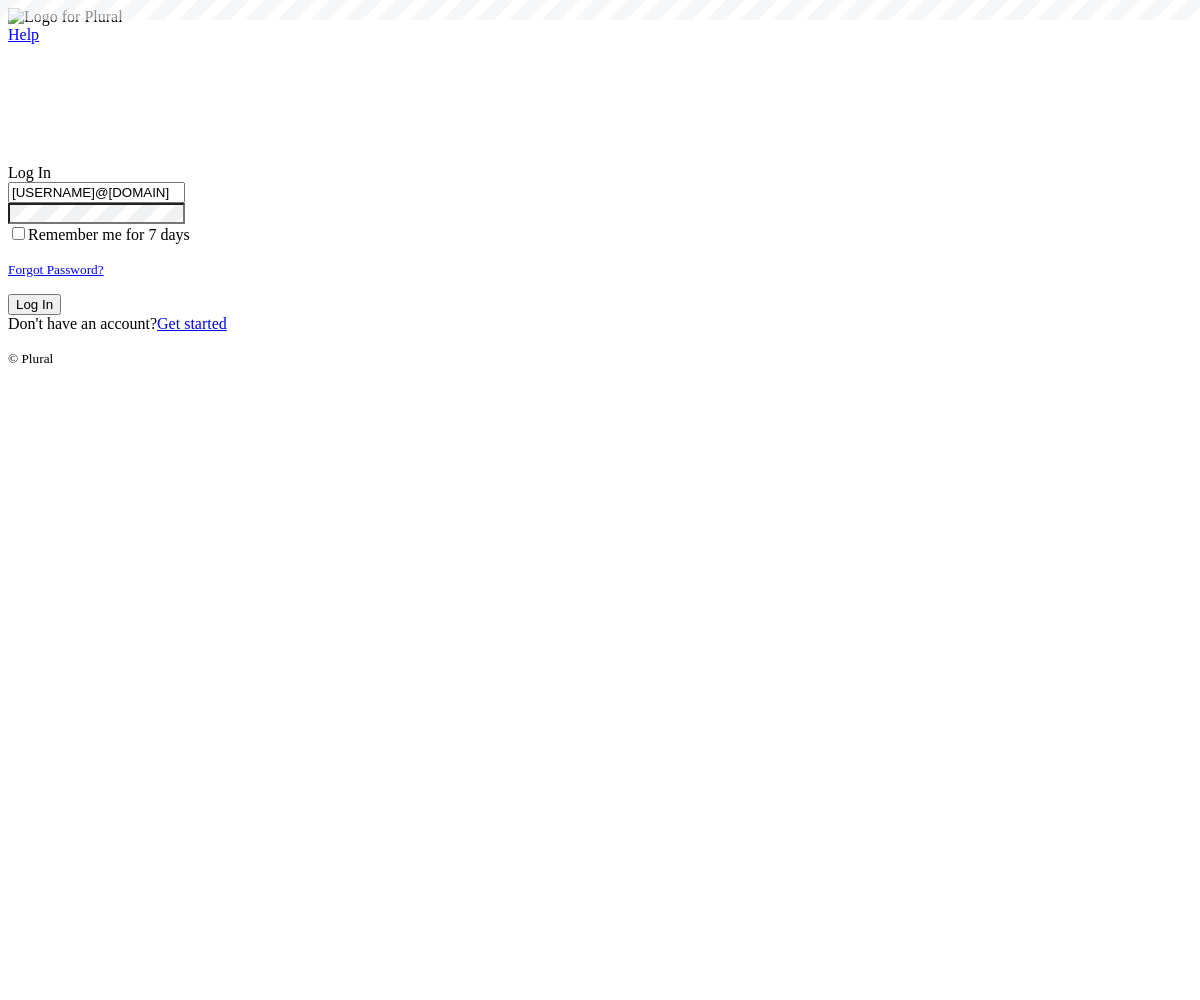 click on "Log In" at bounding box center [34, 304] 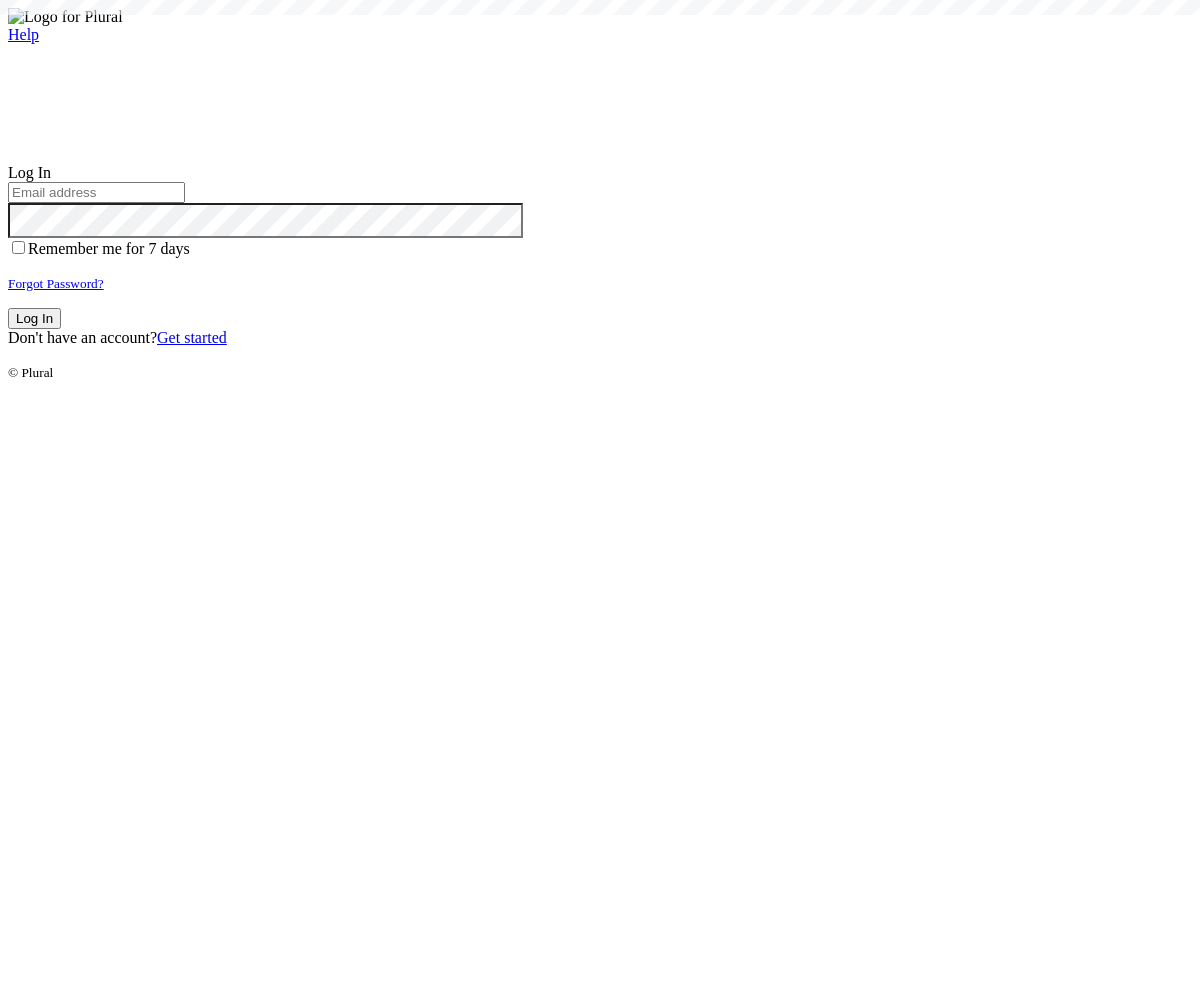 scroll, scrollTop: 0, scrollLeft: 0, axis: both 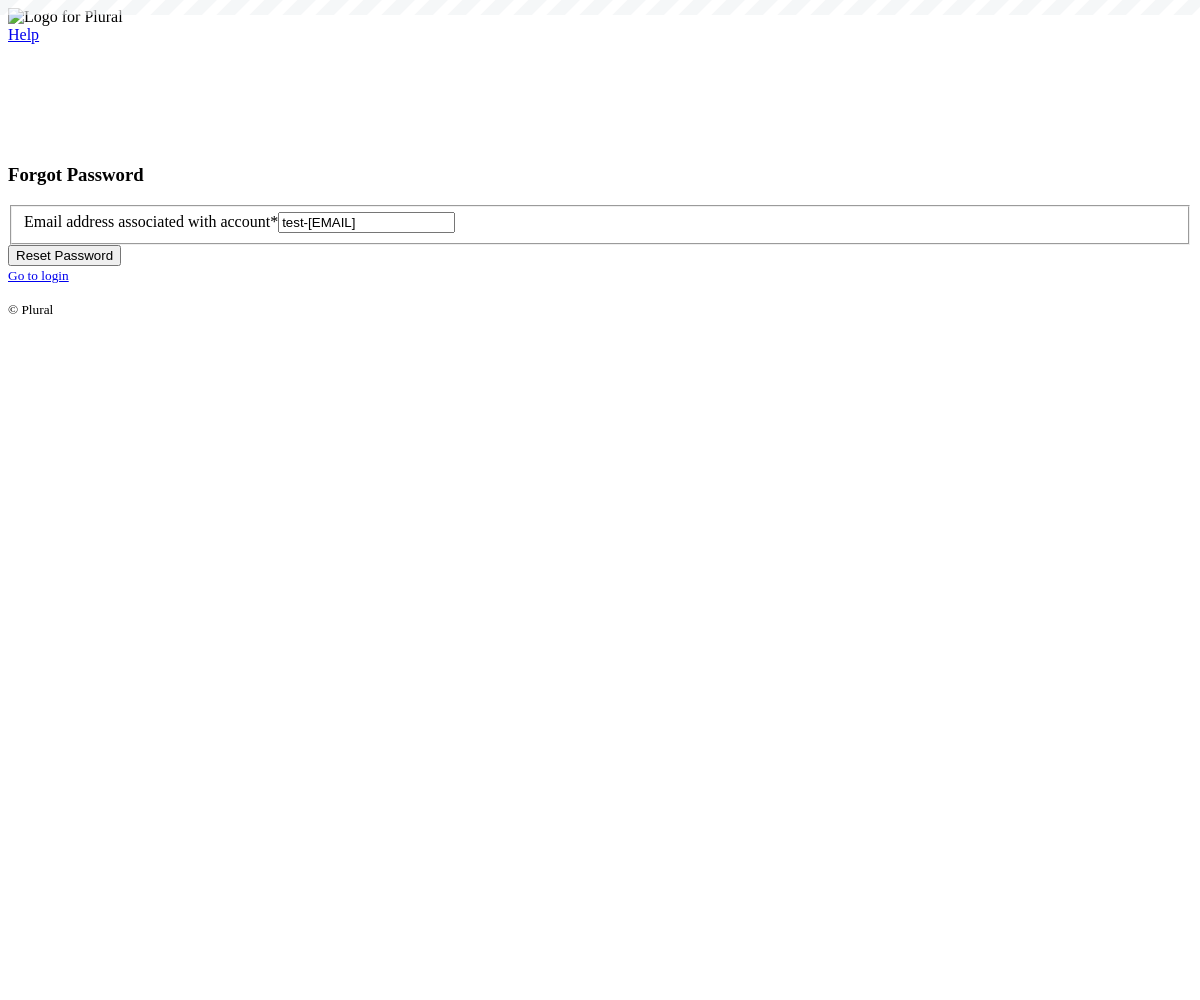 click on "Reset Password" at bounding box center [64, 255] 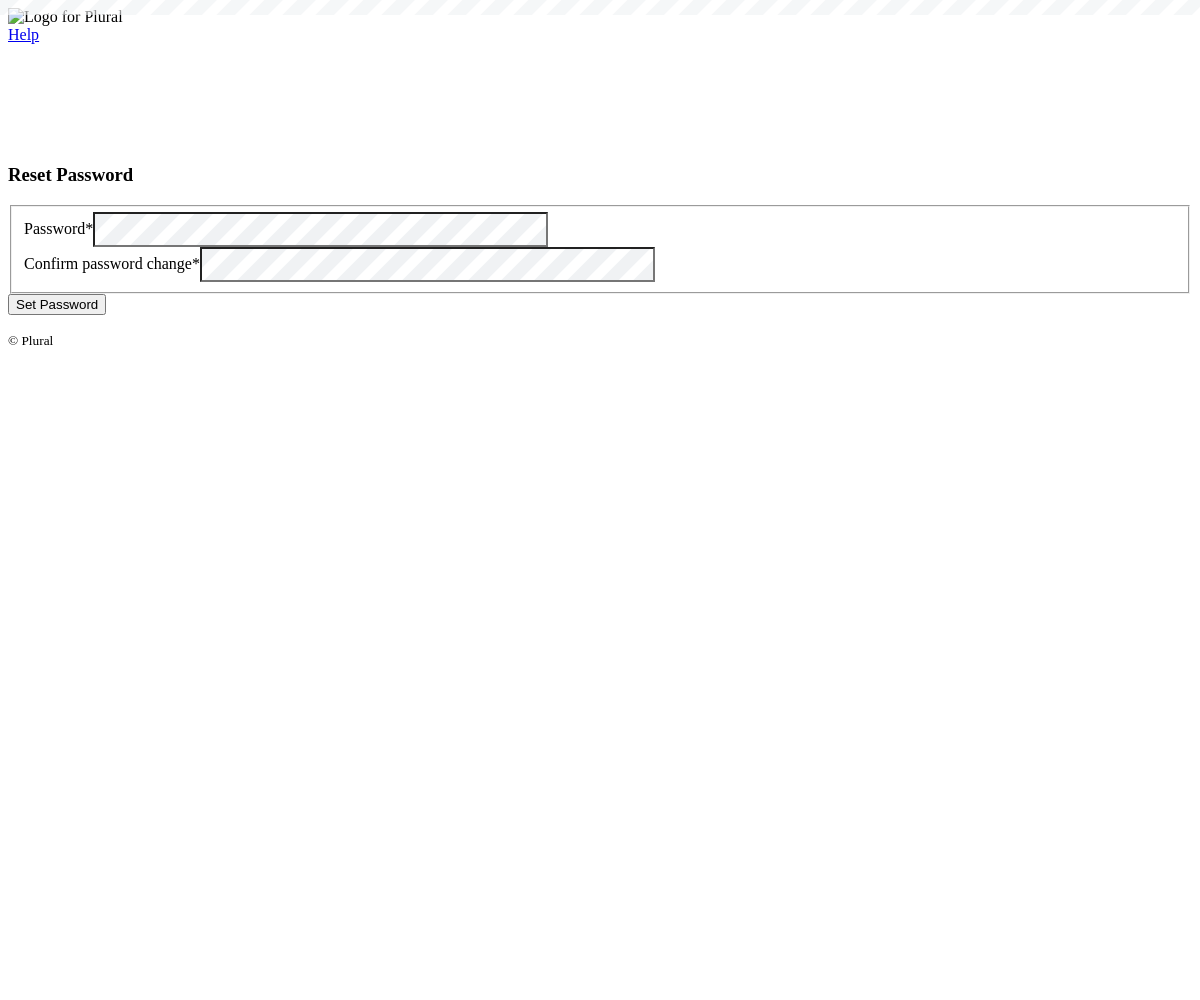 scroll, scrollTop: 0, scrollLeft: 0, axis: both 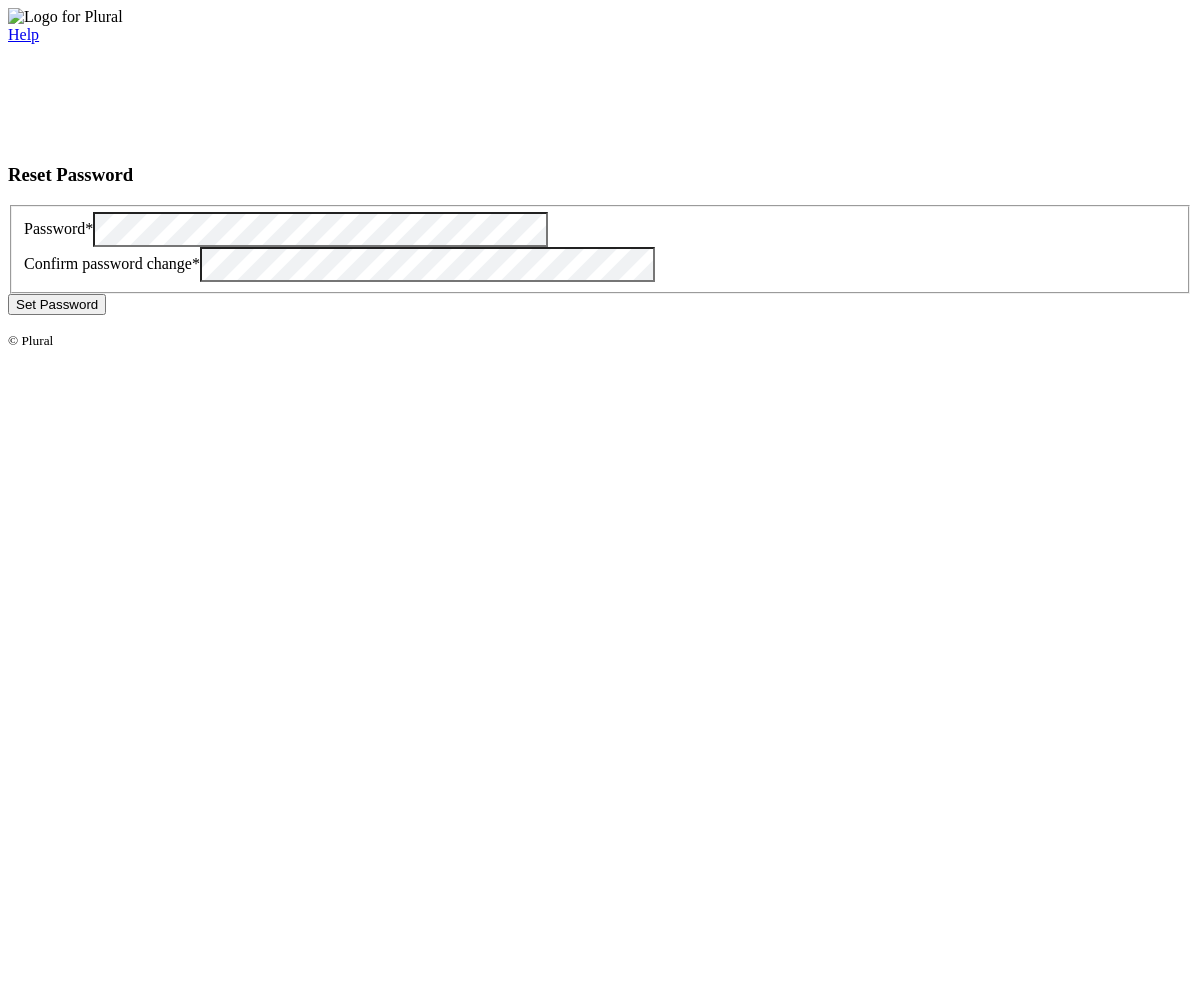 click on "Set Password" at bounding box center (57, 304) 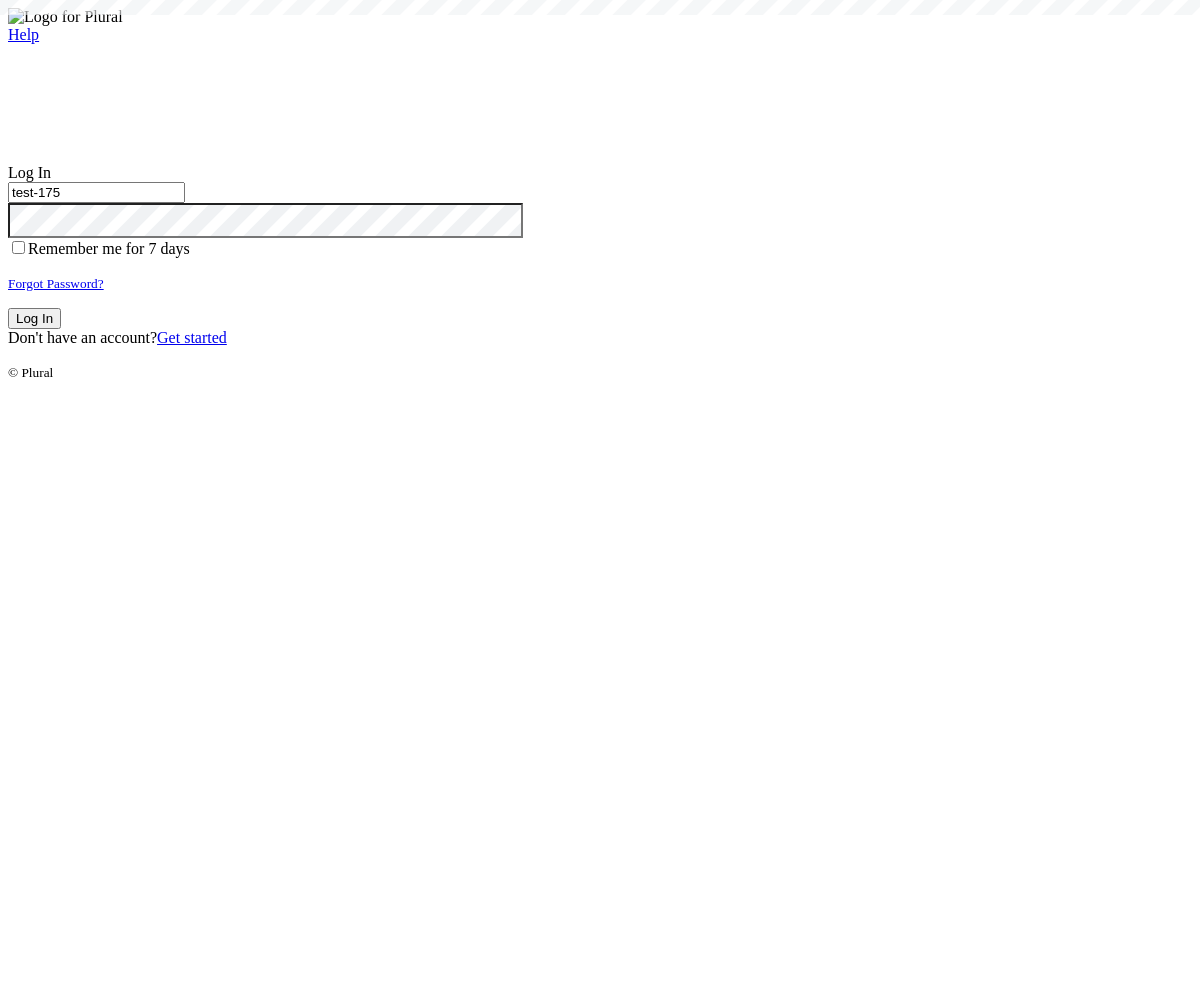 scroll, scrollTop: 0, scrollLeft: 0, axis: both 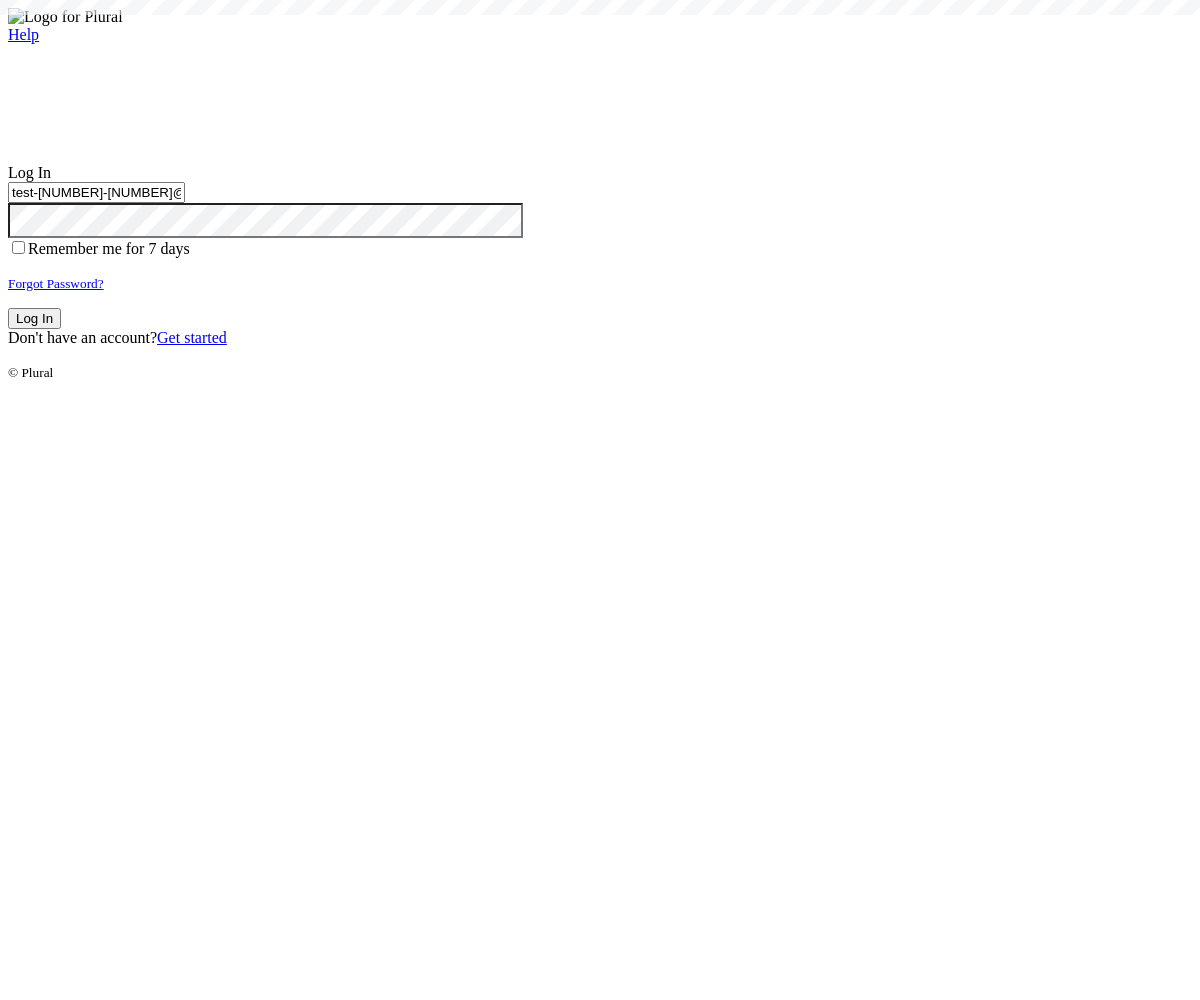 type on "test-[NUMBER]-[NUMBER]@[DOMAIN]" 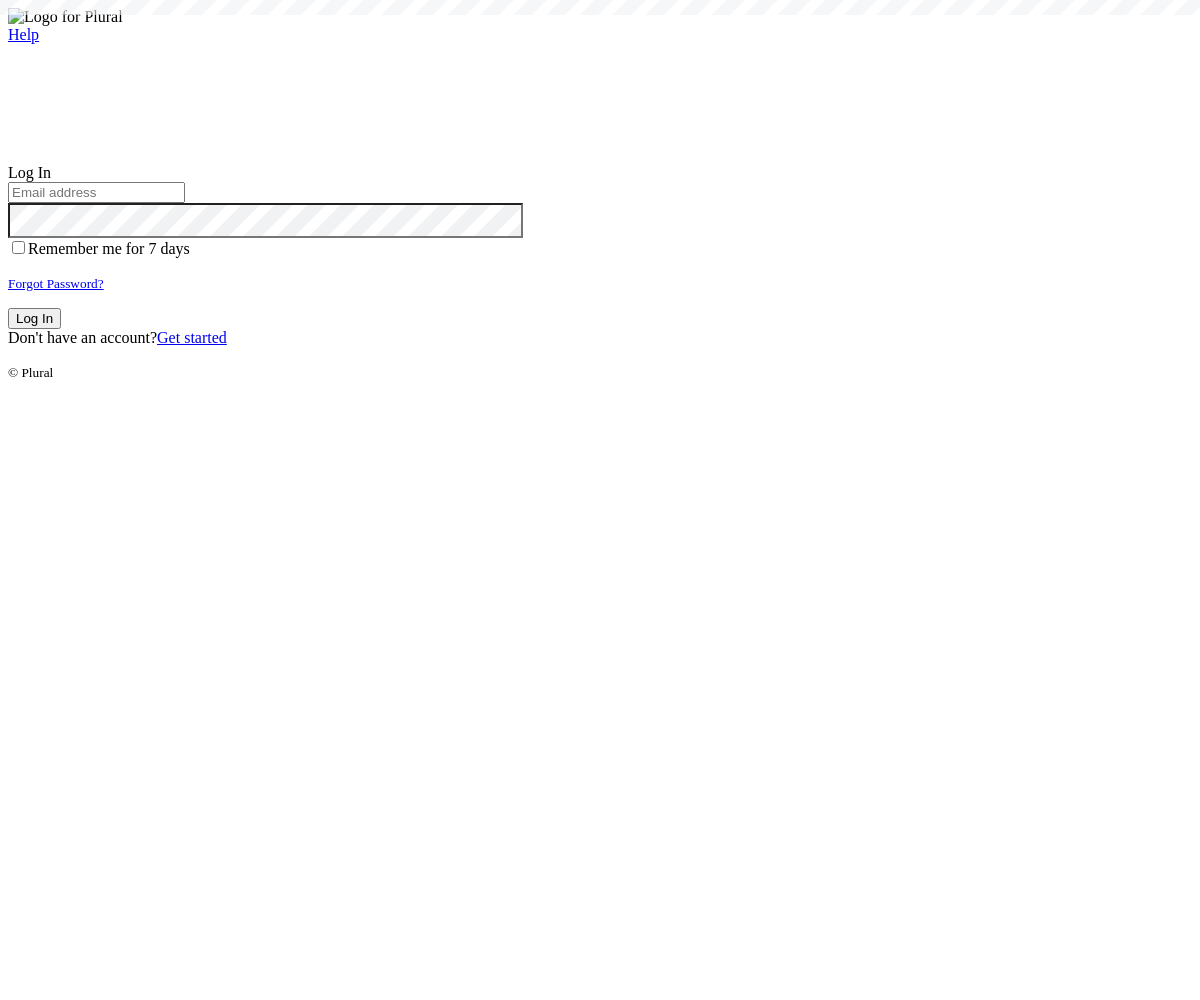 scroll, scrollTop: 0, scrollLeft: 0, axis: both 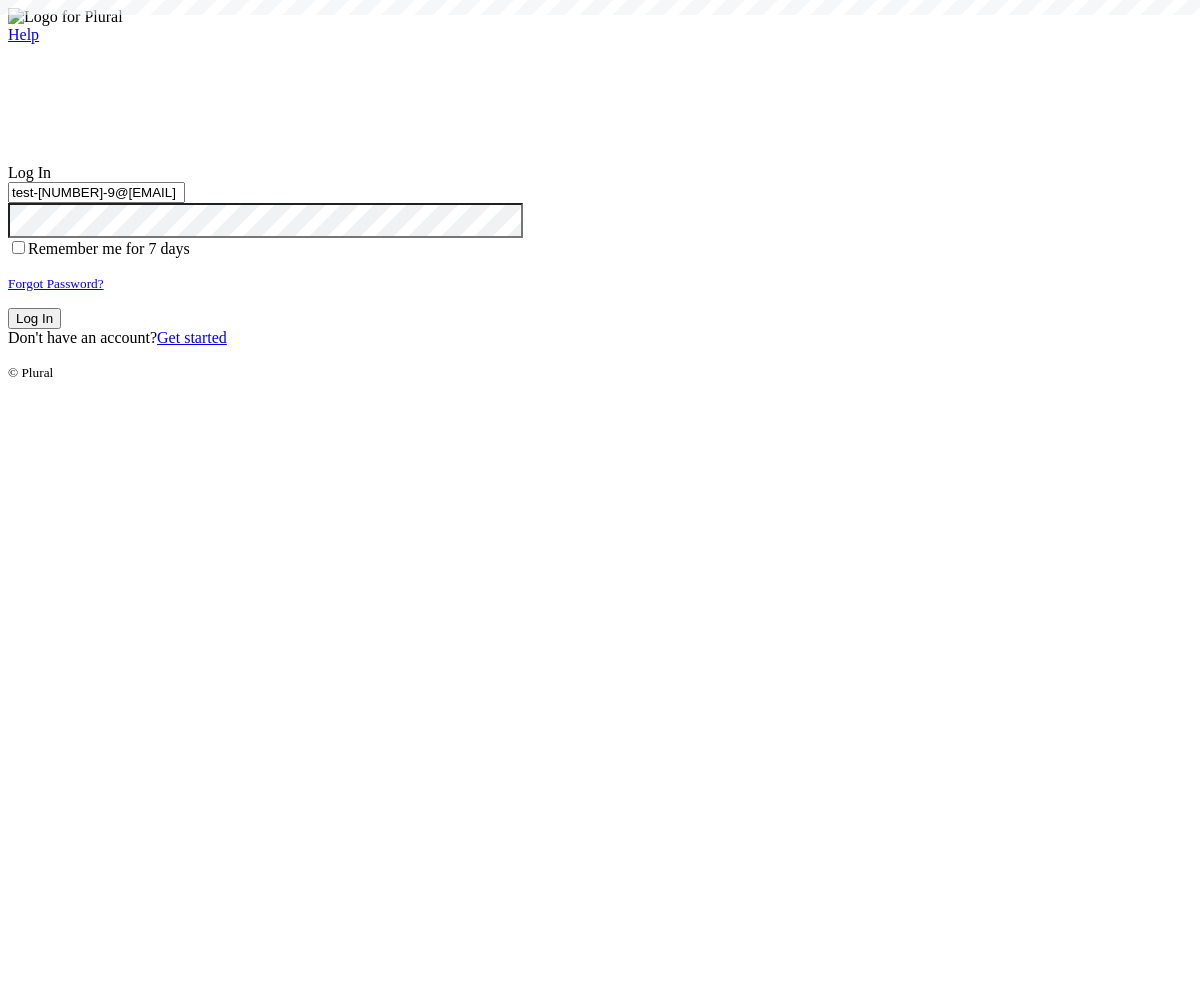 type on "test-[NUMBER]-9@[EMAIL]" 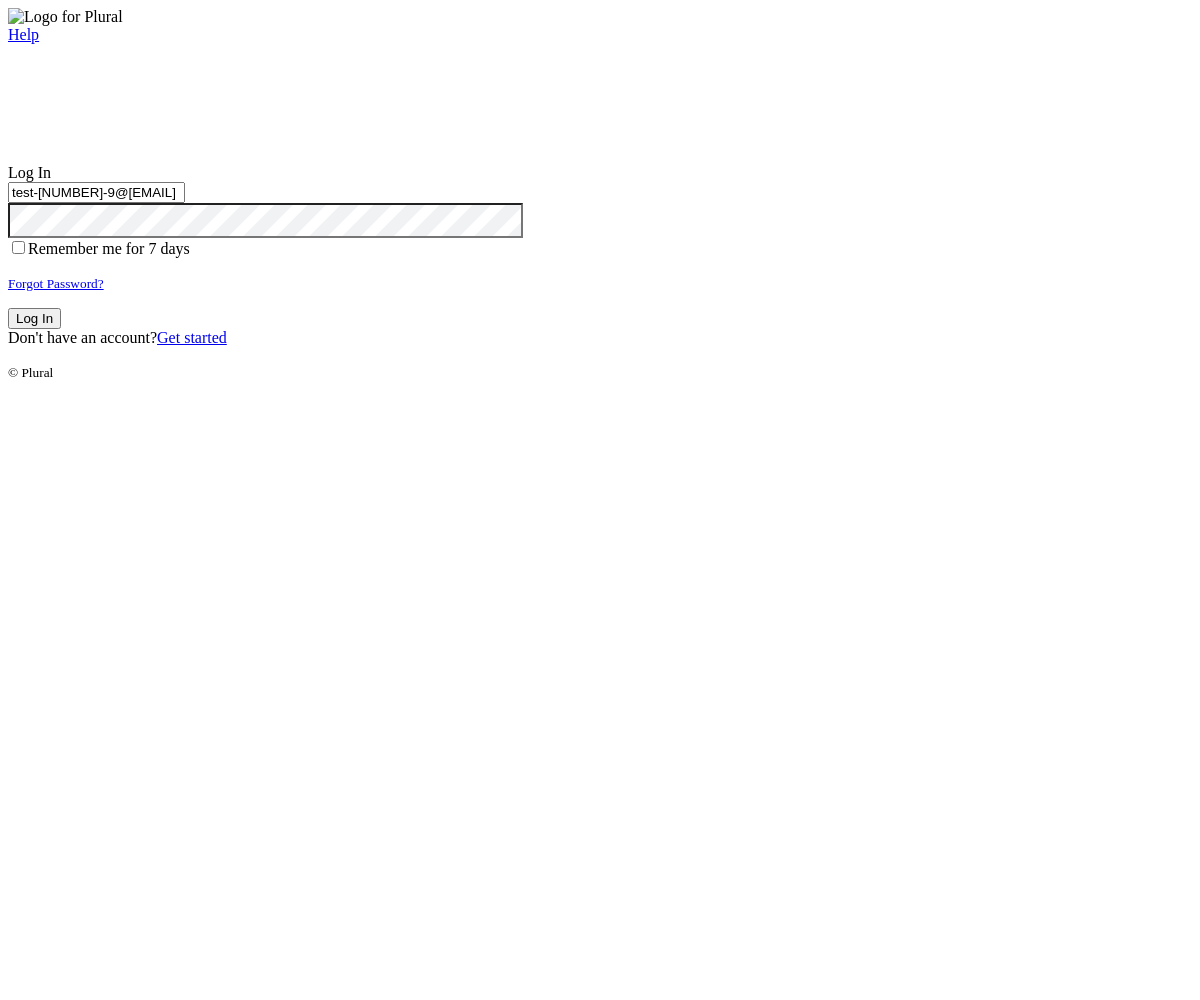 click on "Log In" at bounding box center (34, 318) 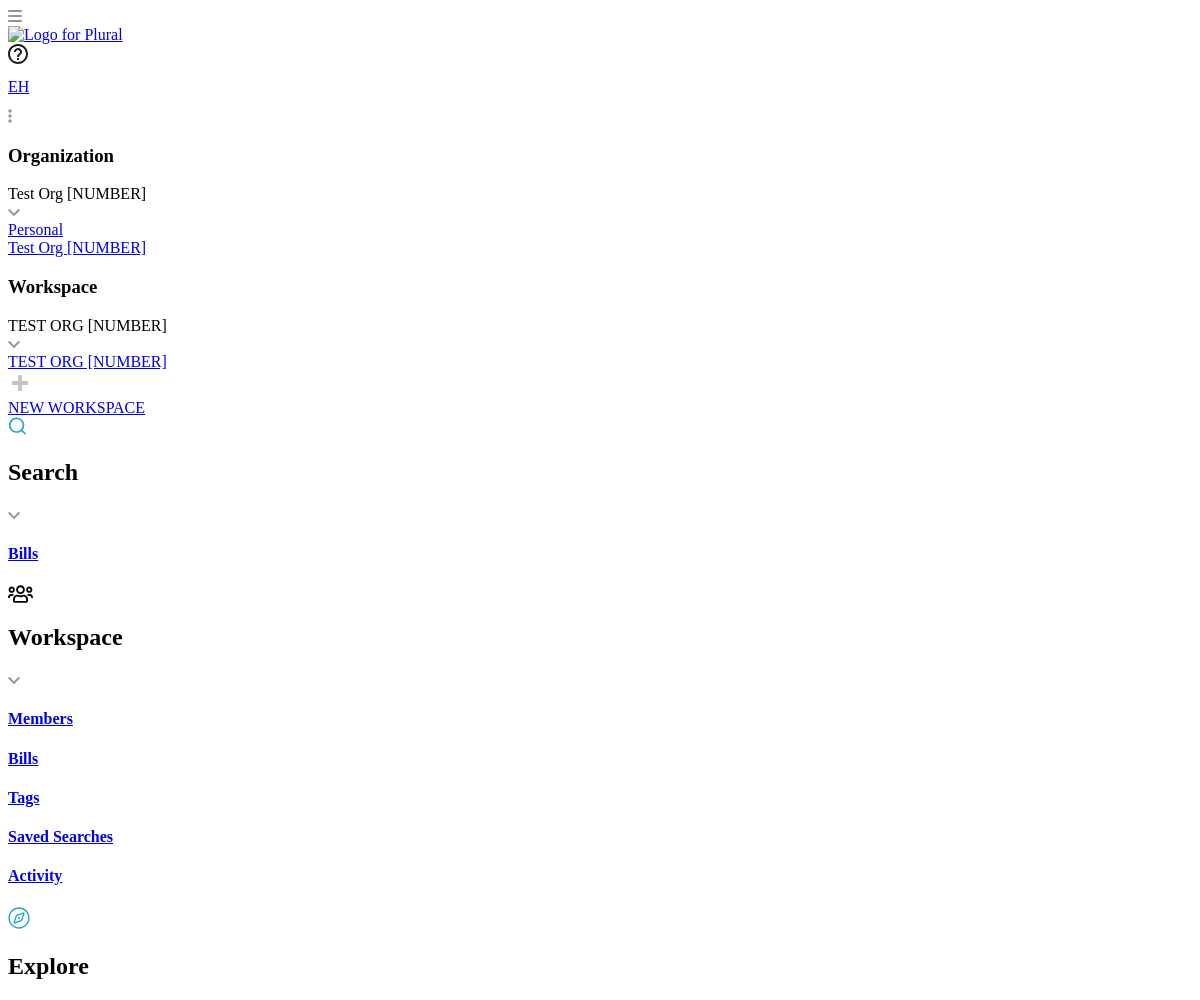 click on "California Financing Law: enforcement and penalties." at bounding box center (600, 2225) 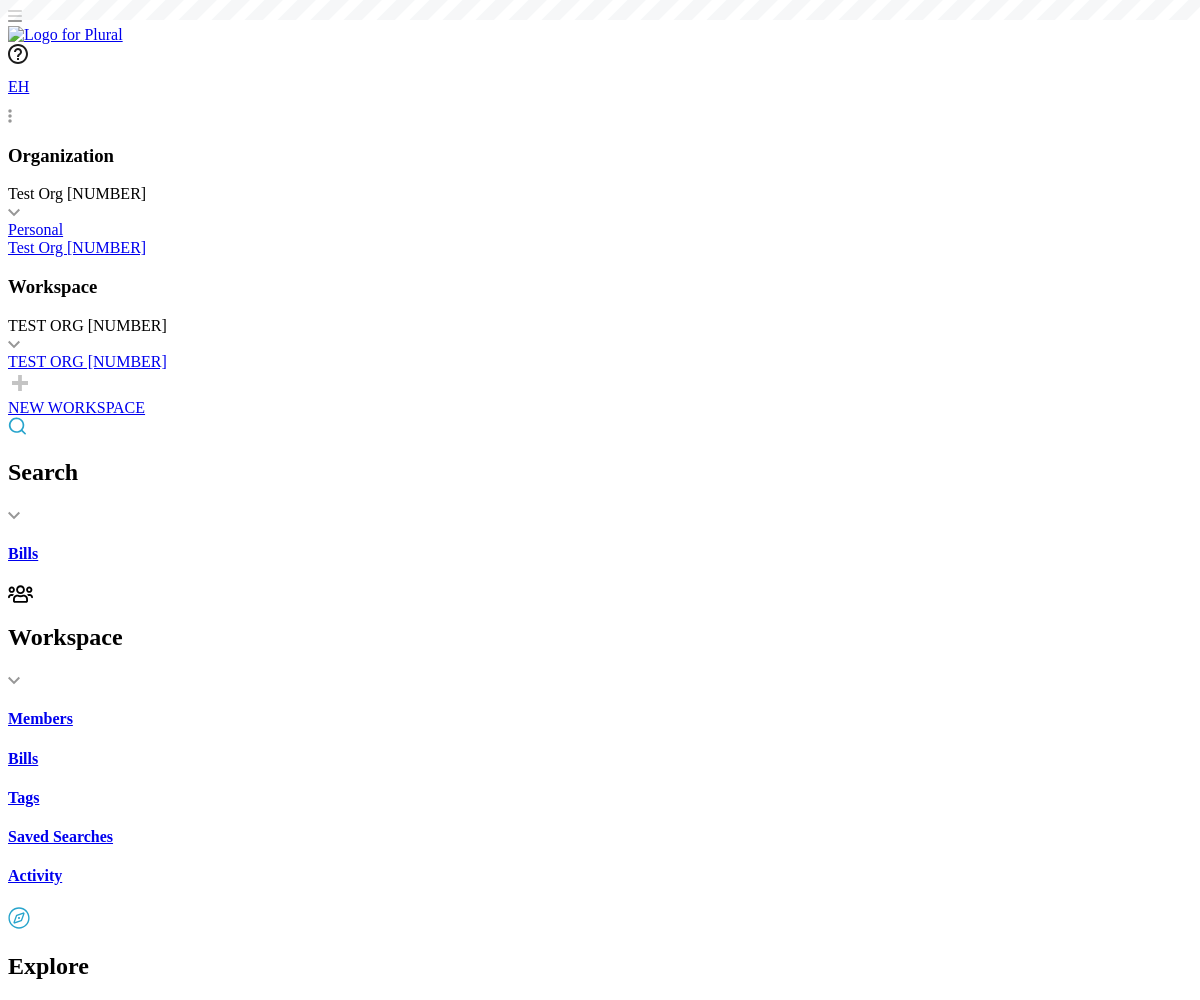 click on "Share" at bounding box center [47, 1707] 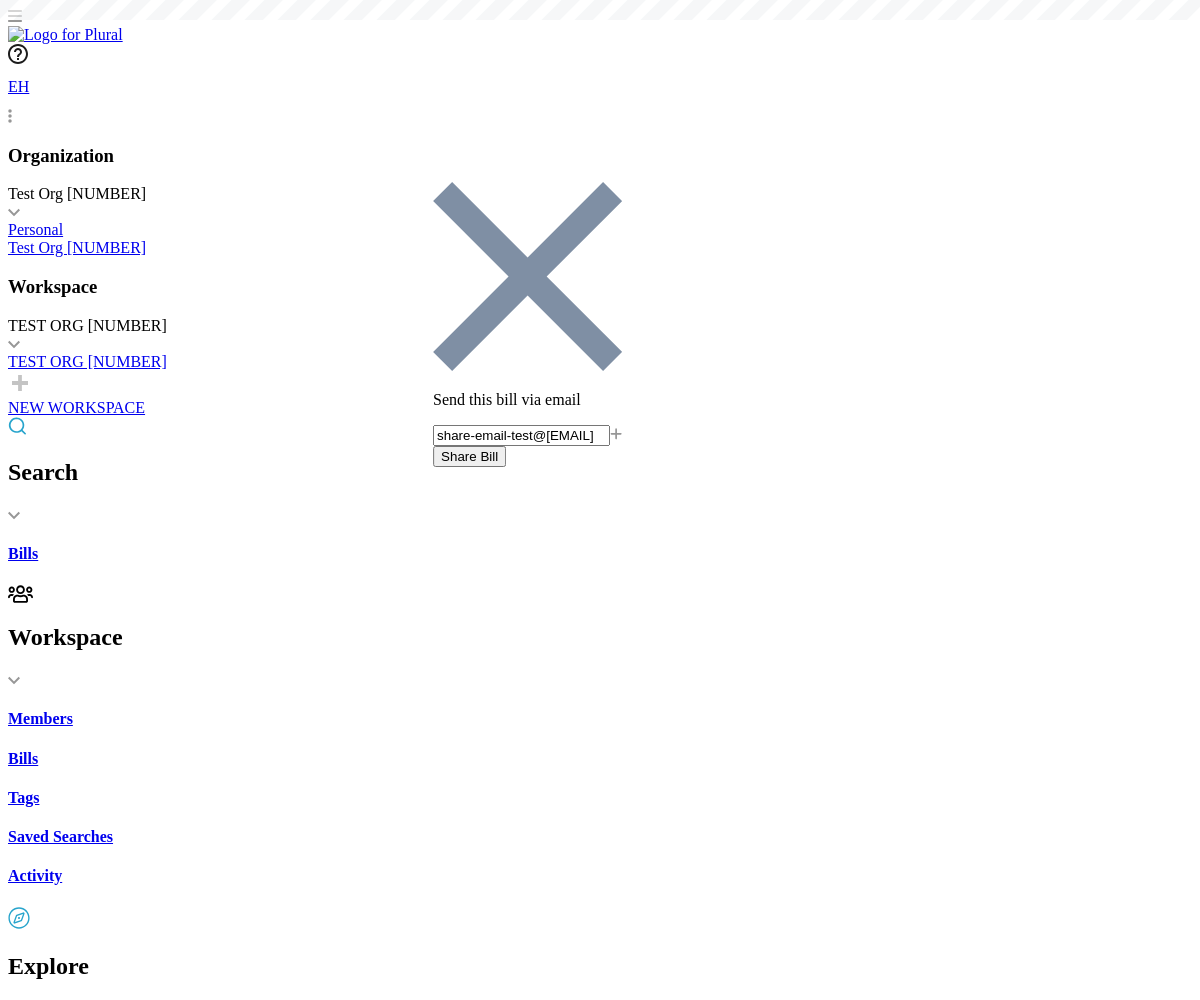 type on "share-email-test@[EMAIL]" 